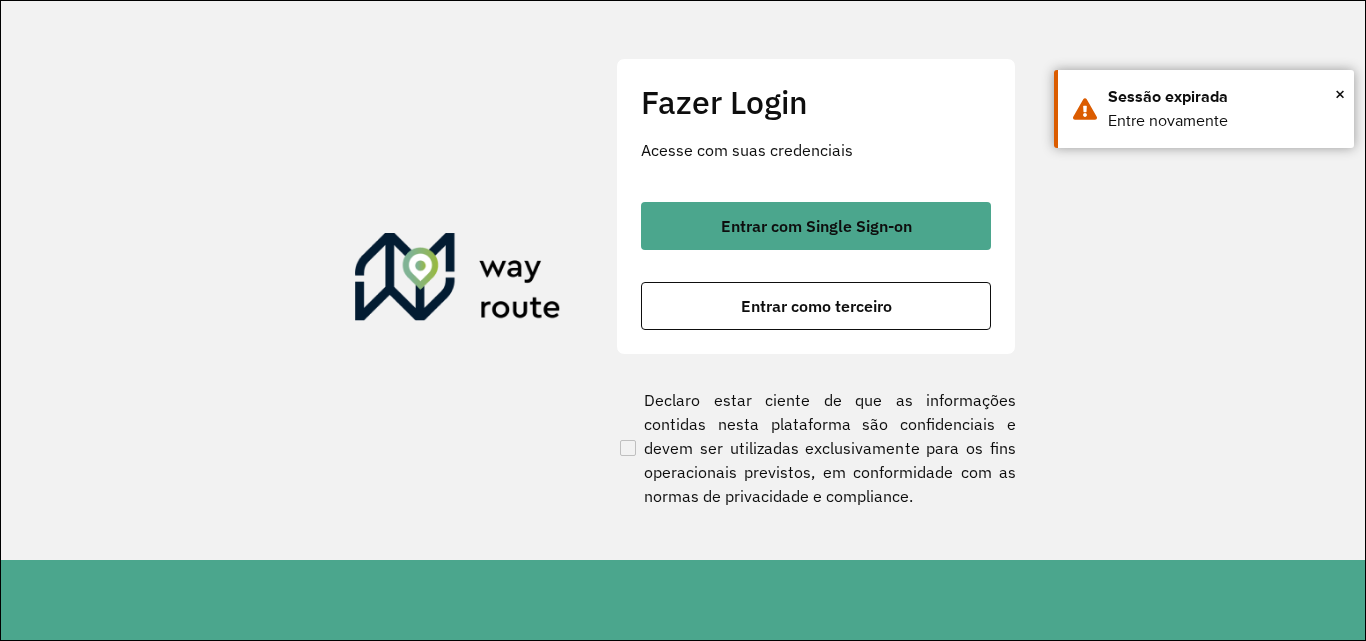 scroll, scrollTop: 0, scrollLeft: 0, axis: both 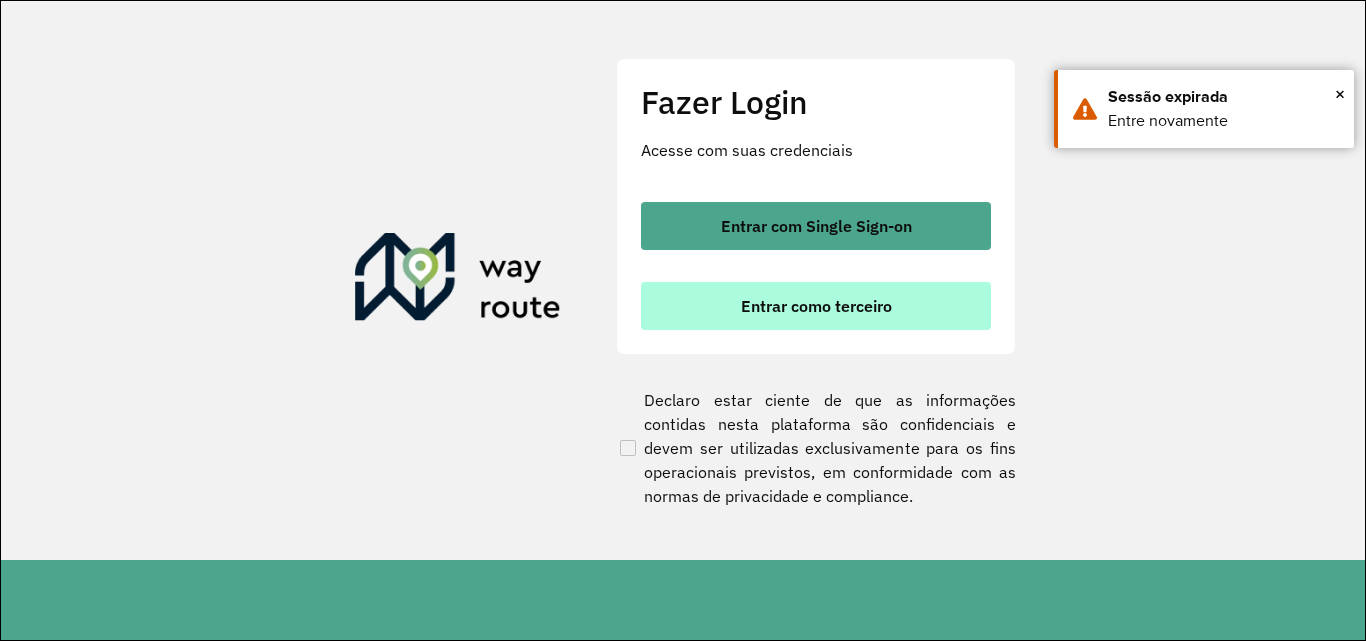 click on "Entrar como terceiro" at bounding box center [816, 306] 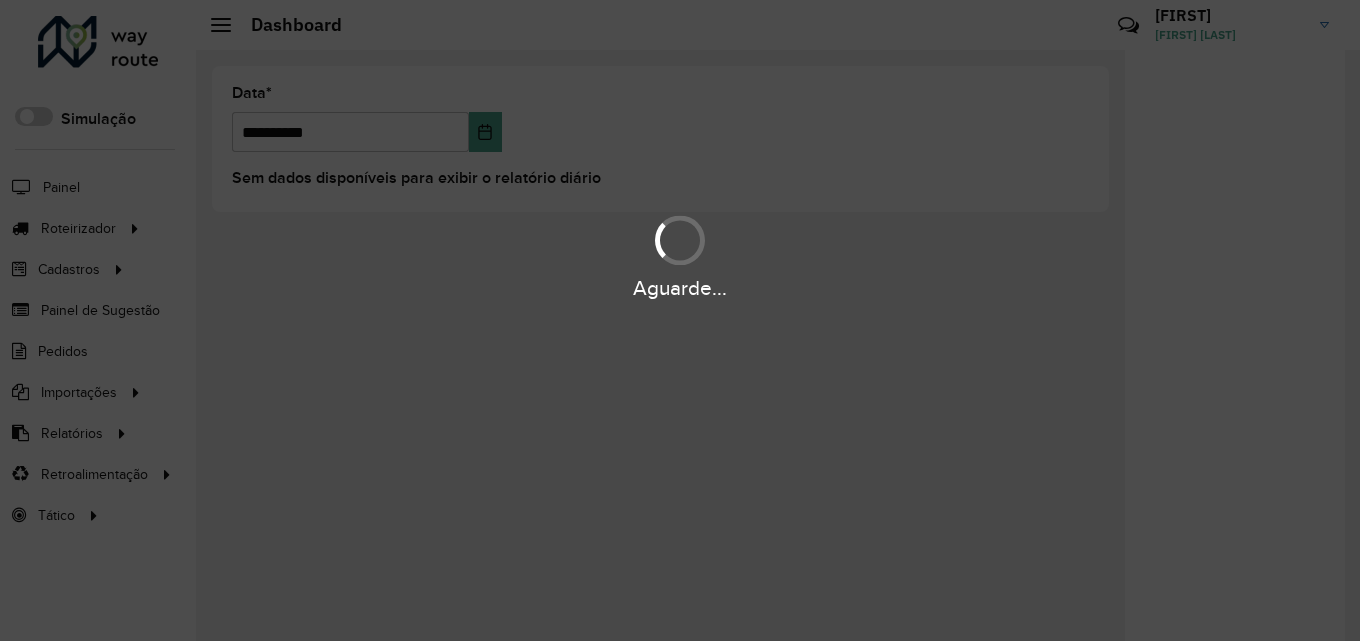 scroll, scrollTop: 0, scrollLeft: 0, axis: both 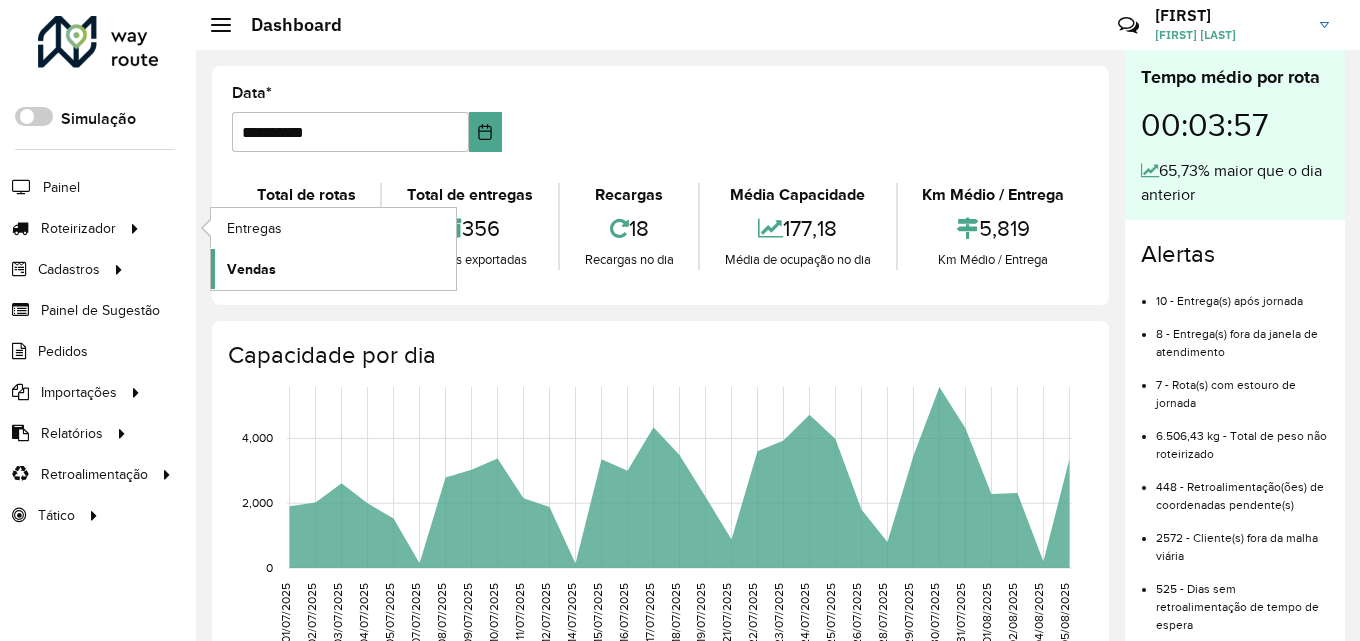 click on "Vendas" 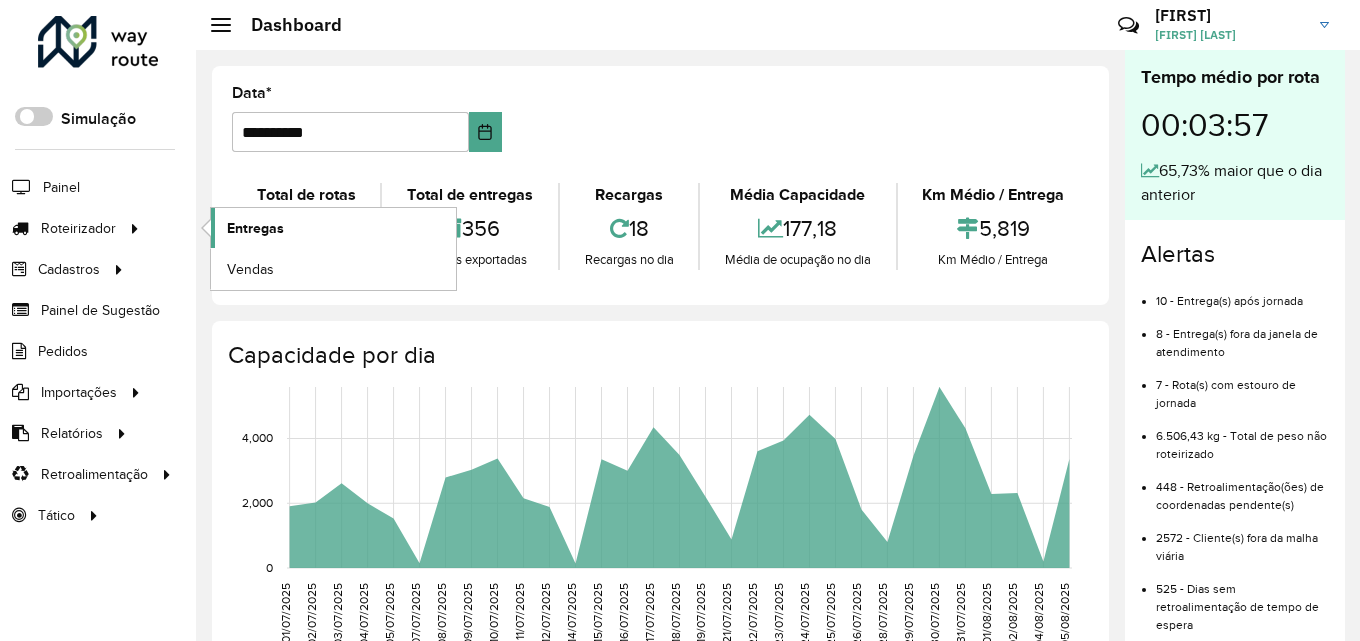click on "Entregas" 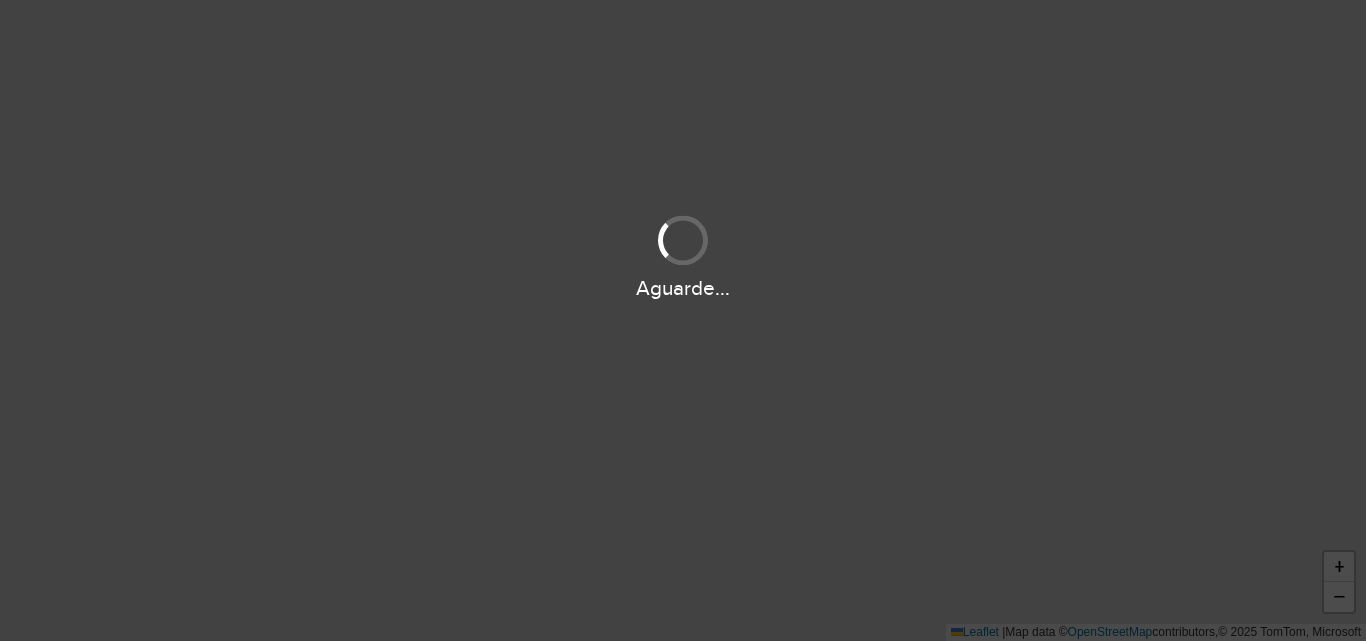 scroll, scrollTop: 0, scrollLeft: 0, axis: both 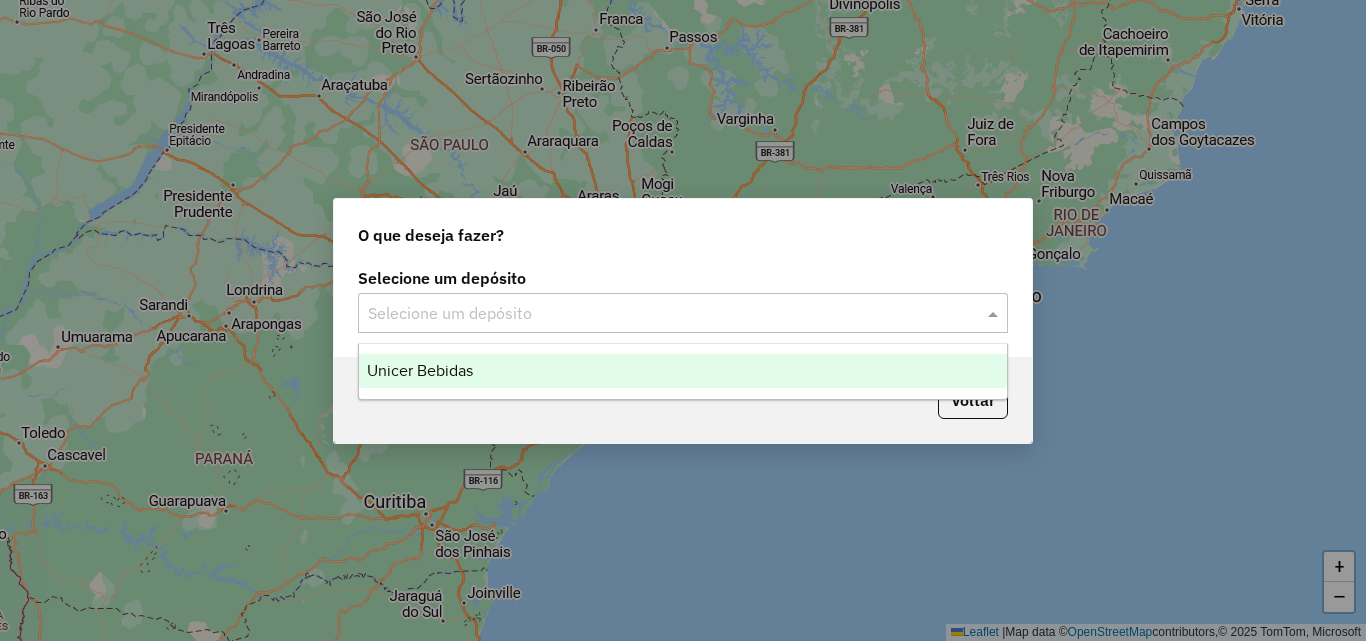 drag, startPoint x: 799, startPoint y: 309, endPoint x: 771, endPoint y: 318, distance: 29.410883 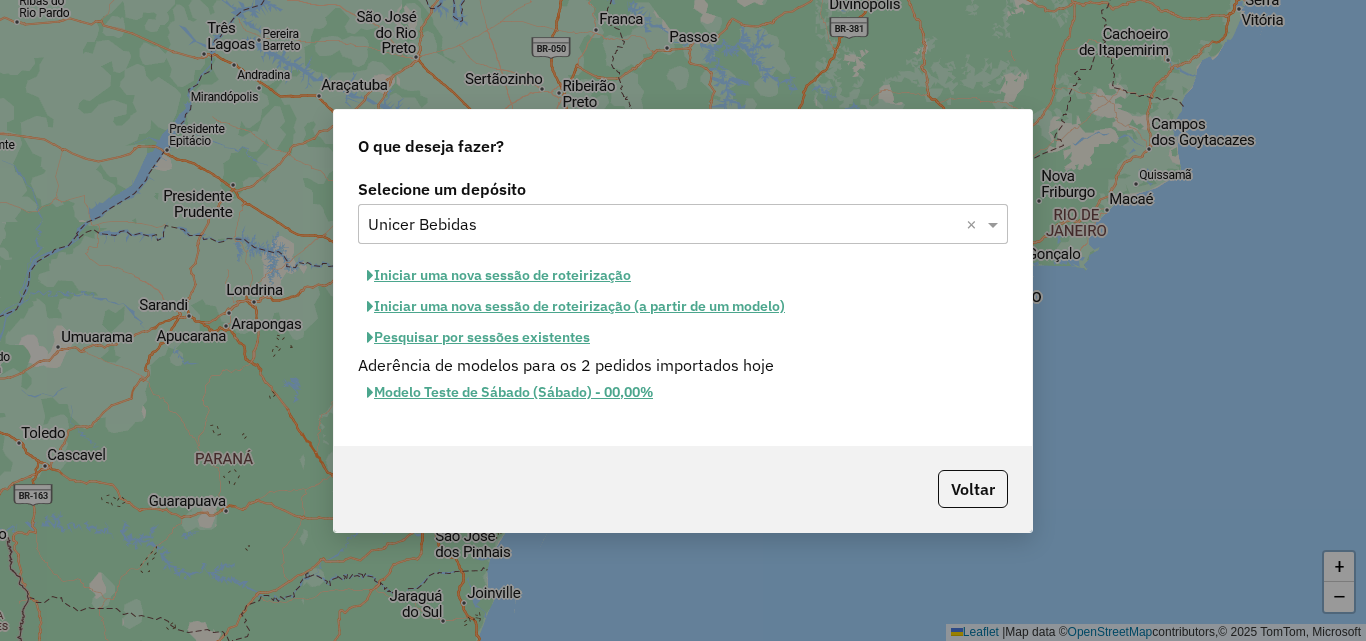 click on "Pesquisar por sessões existentes" 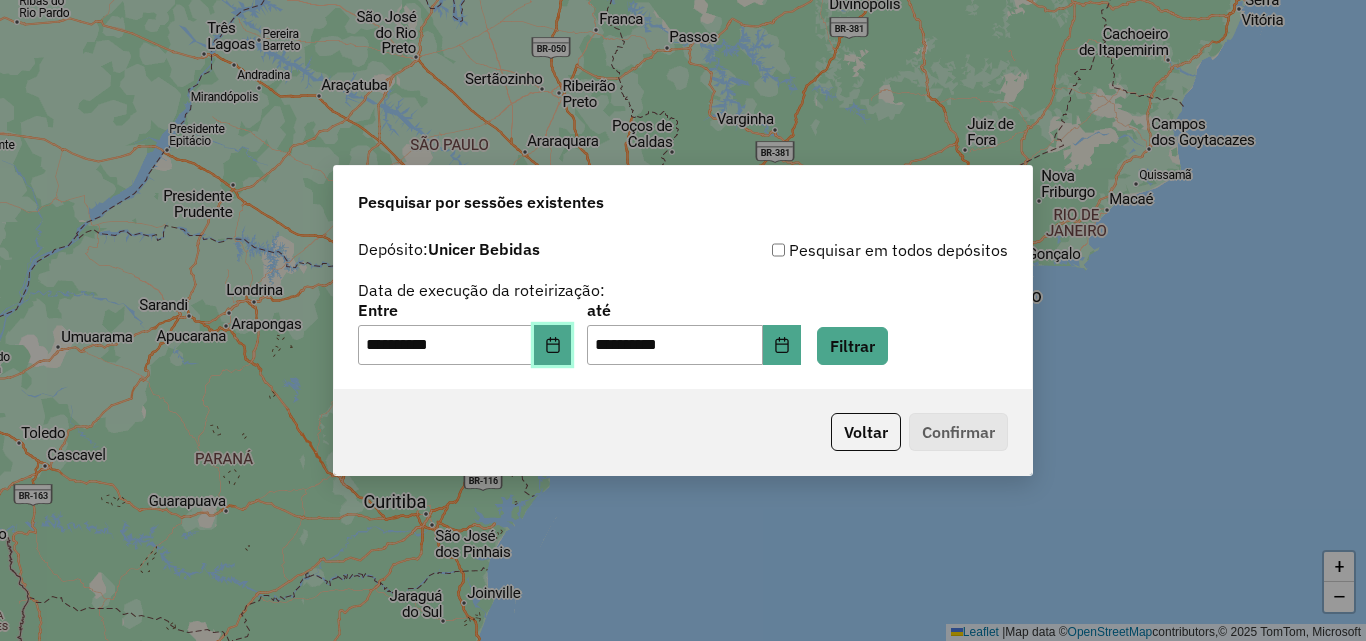 click 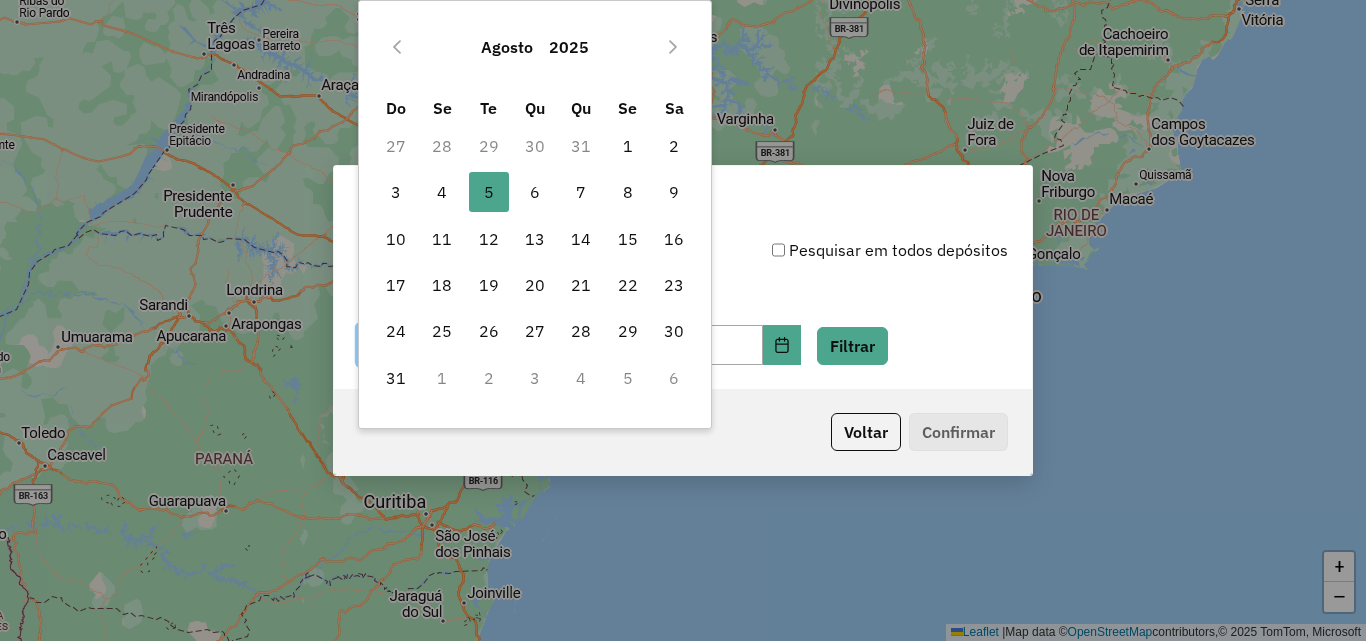 click on "30" at bounding box center (535, 146) 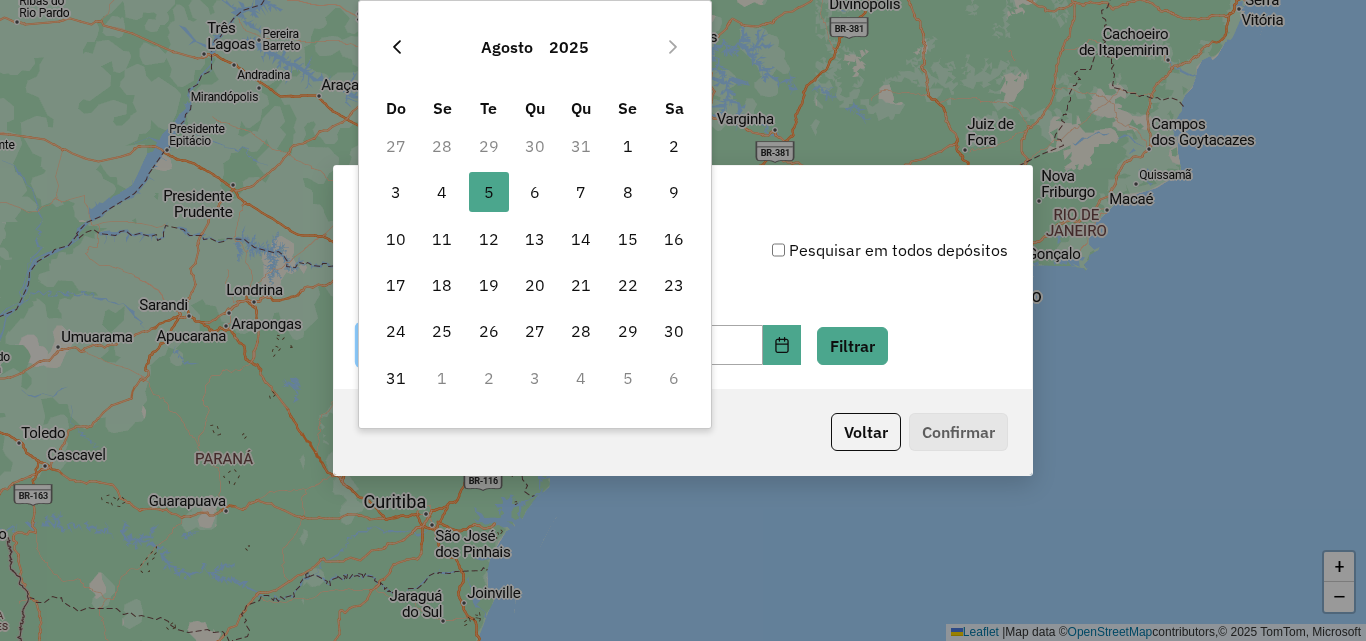 click at bounding box center (397, 47) 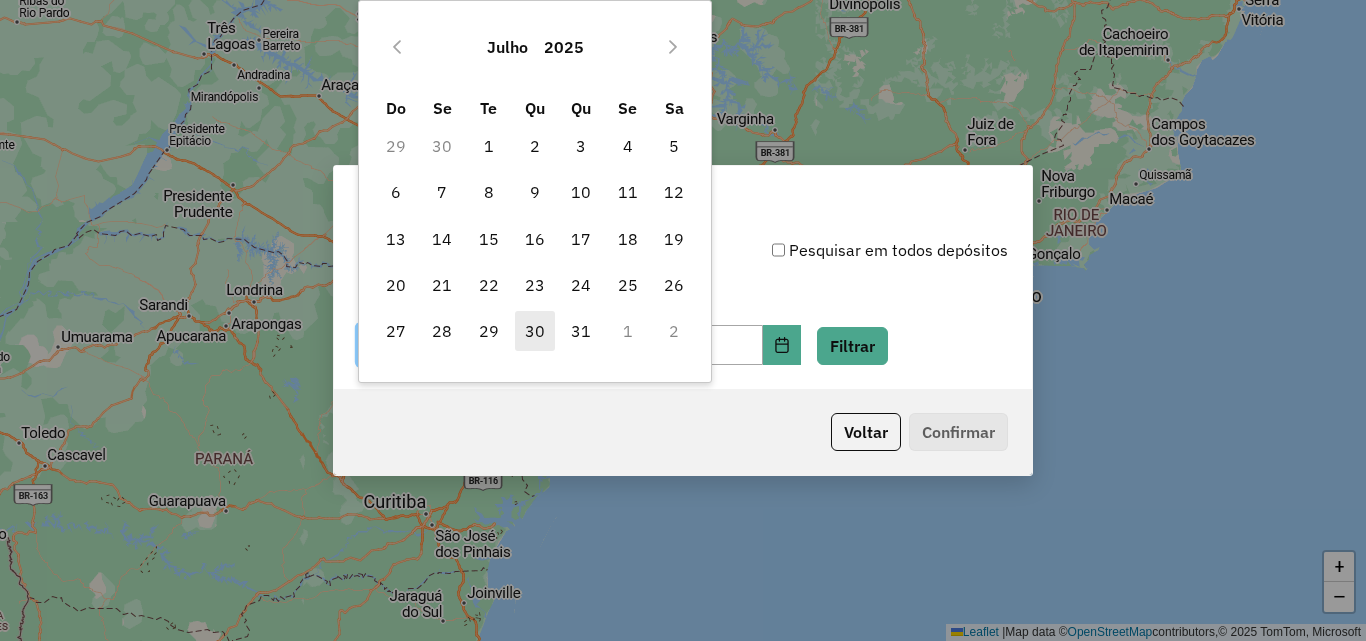 click on "30" at bounding box center [535, 331] 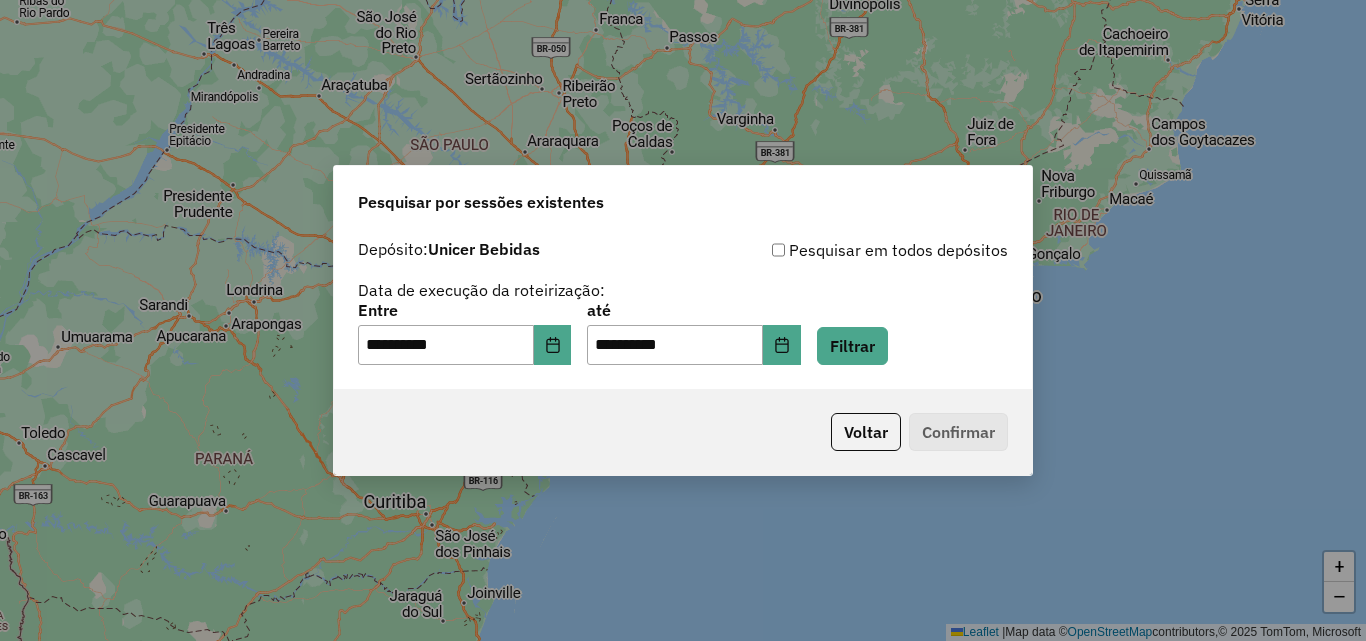 click on "**********" 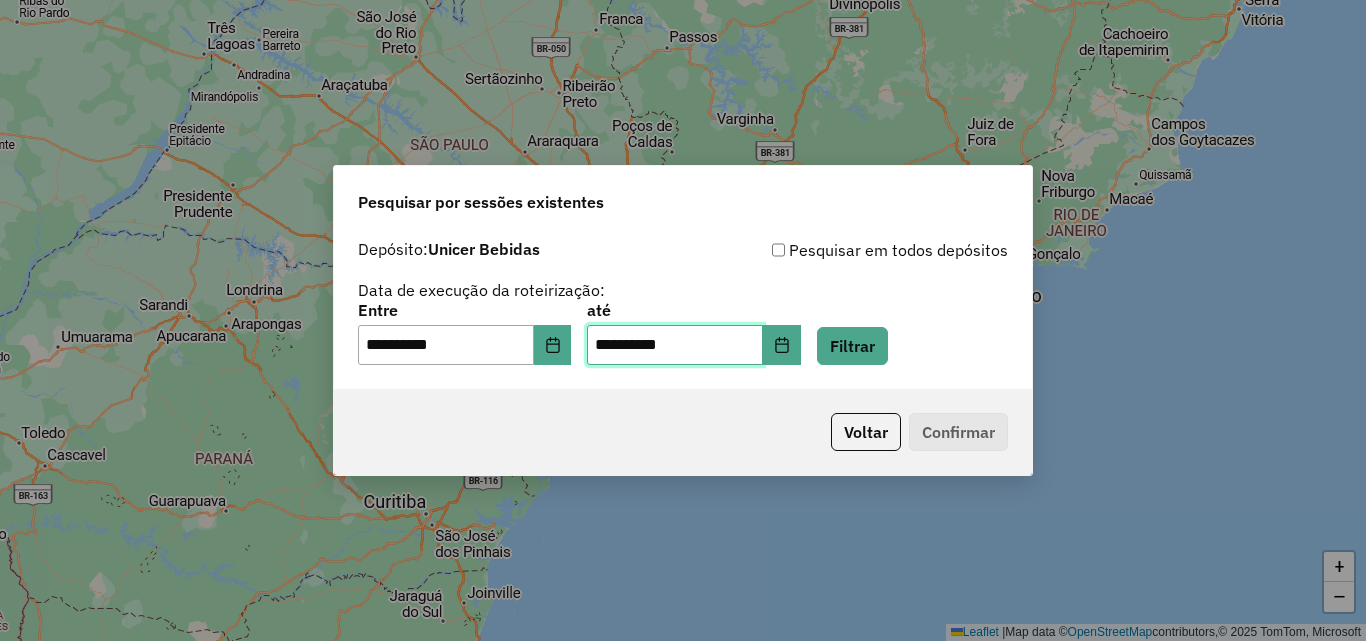 click on "**********" at bounding box center (675, 345) 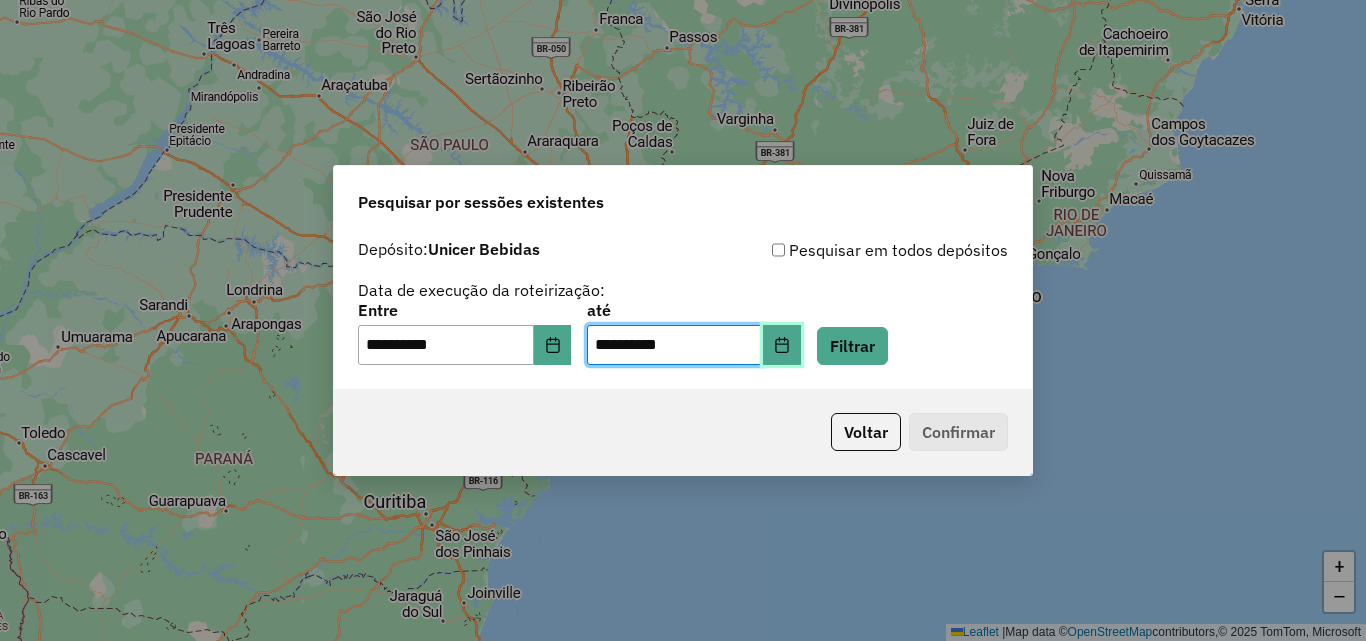 type 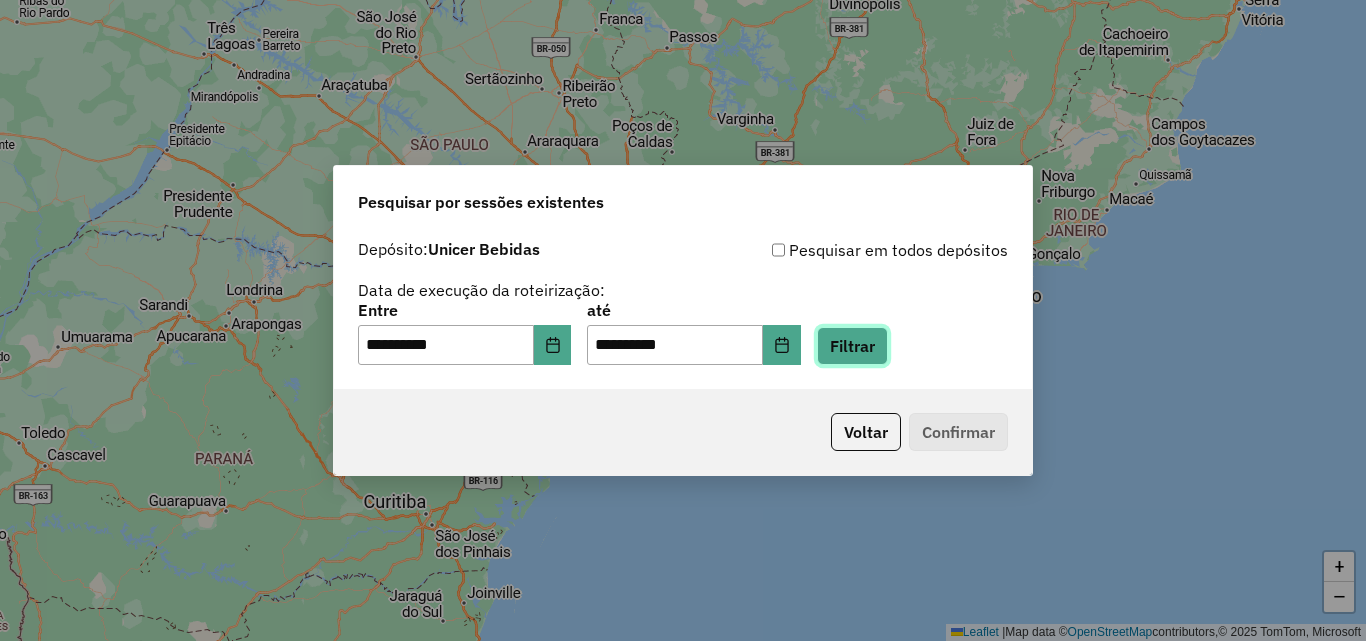 click on "Filtrar" 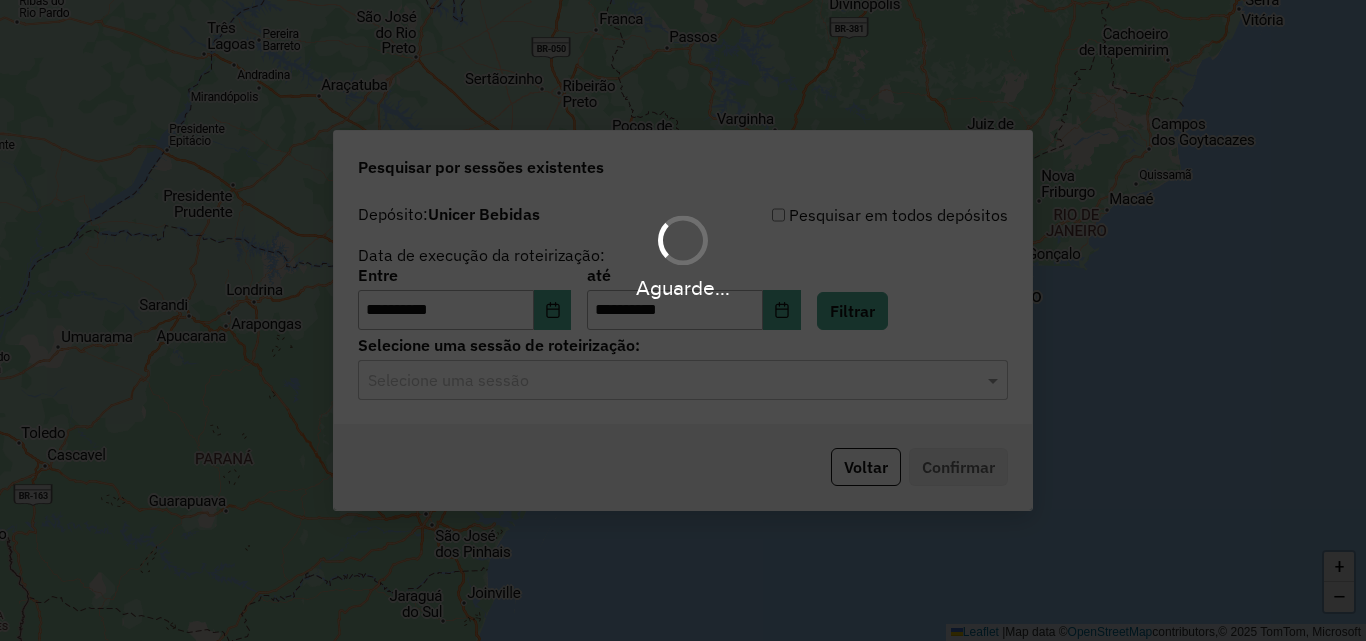 click on "Selecione uma sessão" 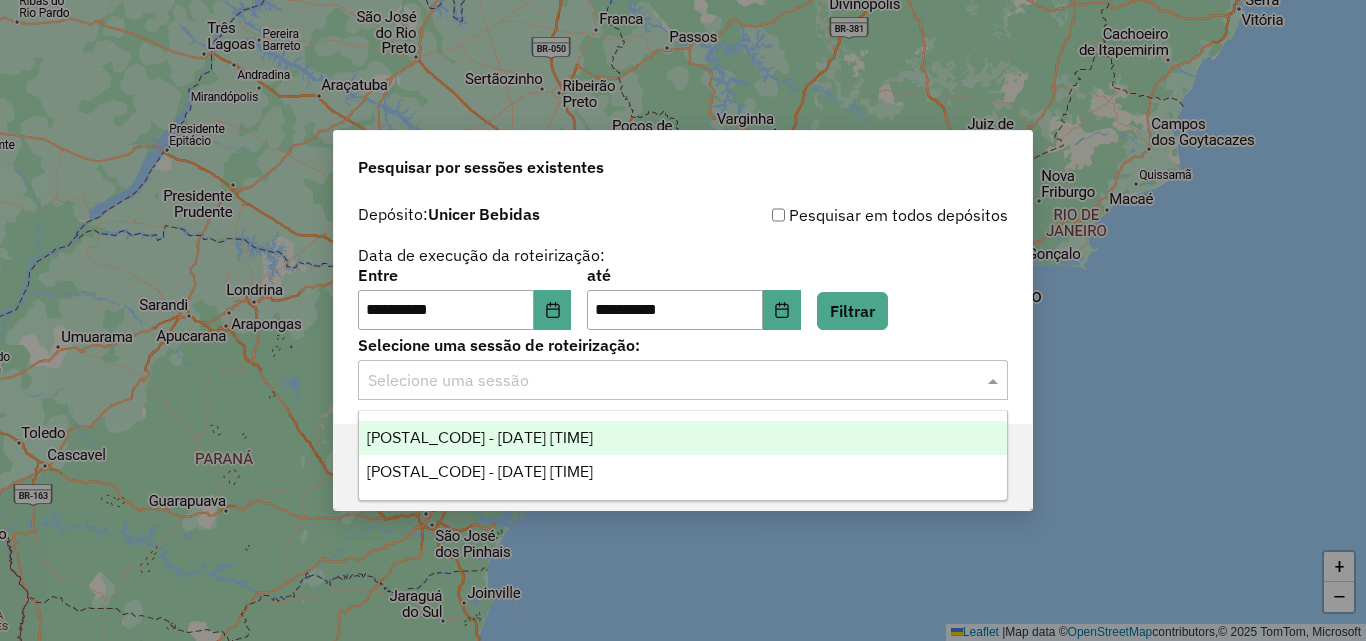 click on "972084 - 30/07/2025 18:07" at bounding box center (683, 438) 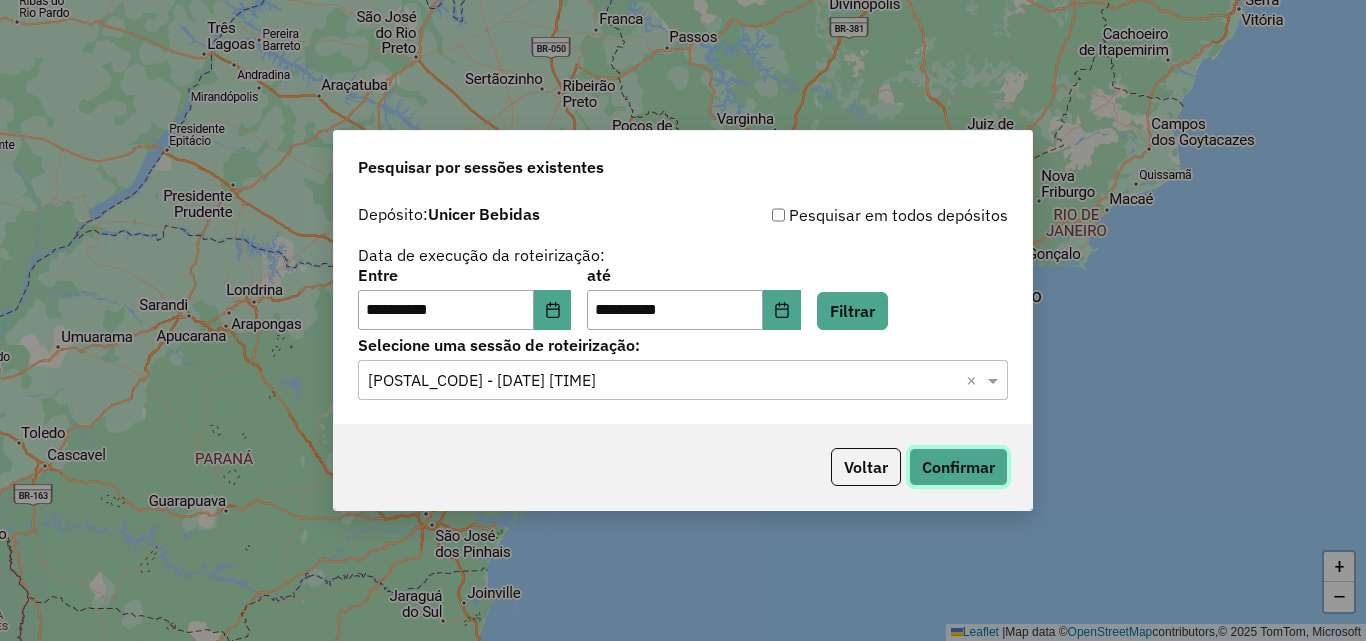 click on "Confirmar" 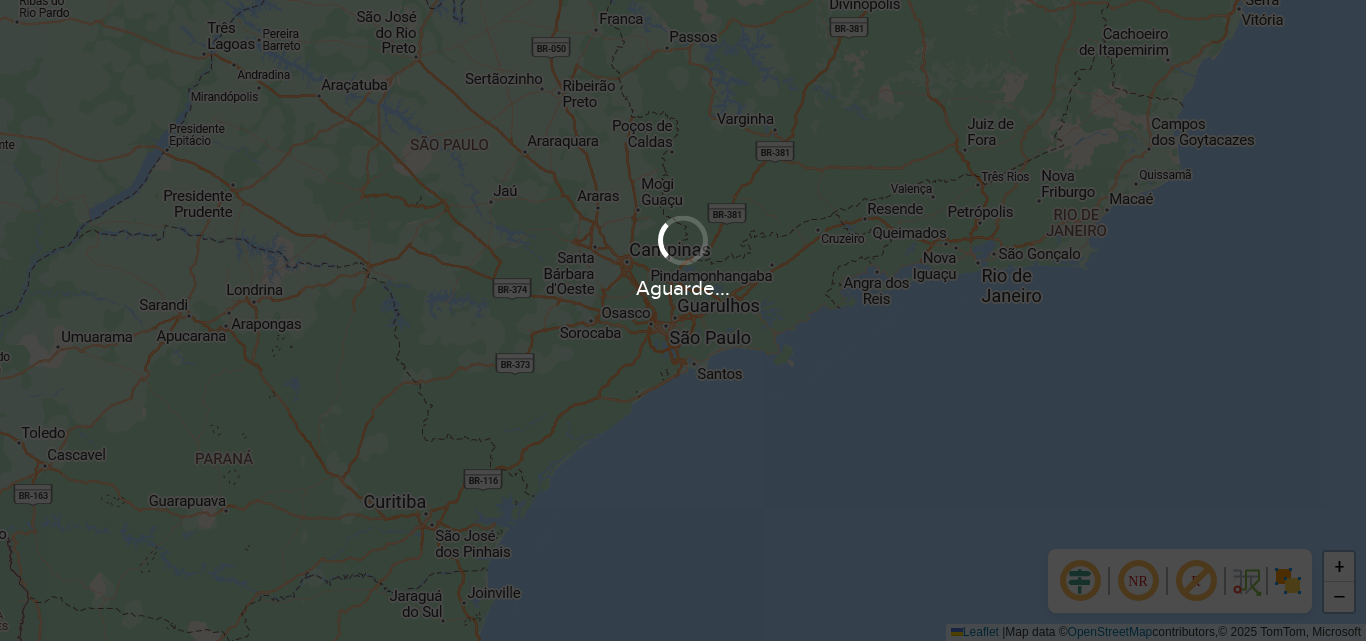 scroll, scrollTop: 0, scrollLeft: 0, axis: both 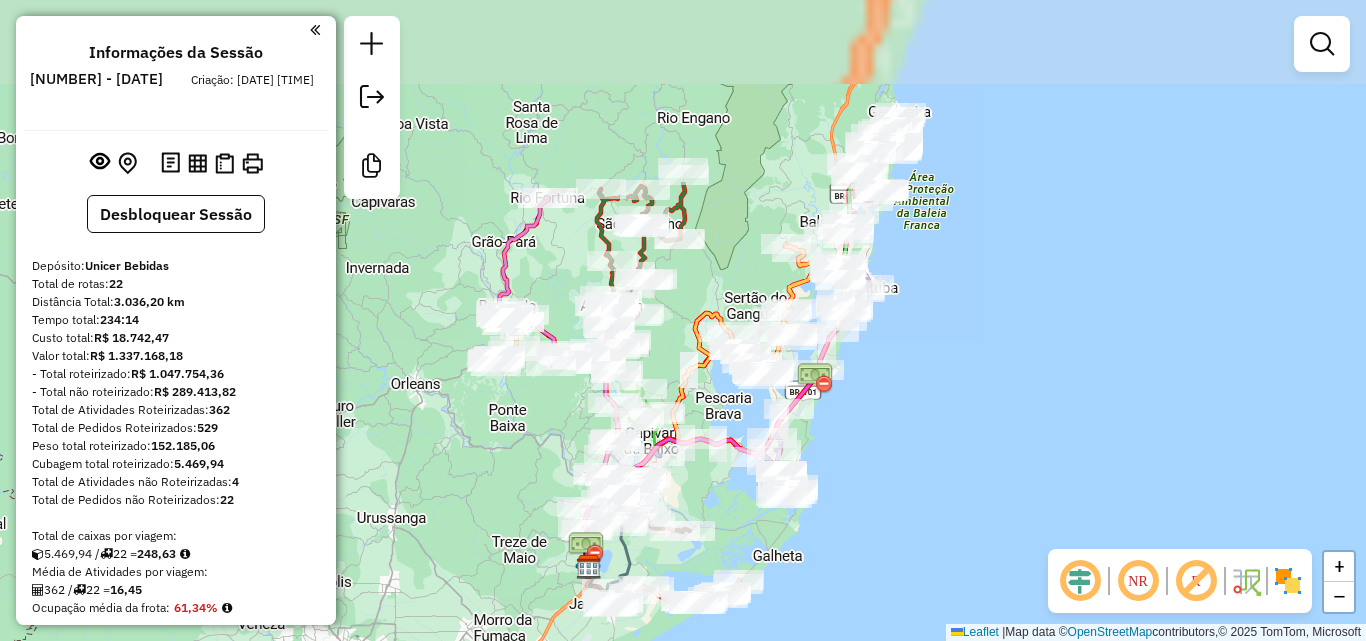 drag, startPoint x: 1039, startPoint y: 158, endPoint x: 945, endPoint y: 405, distance: 264.28204 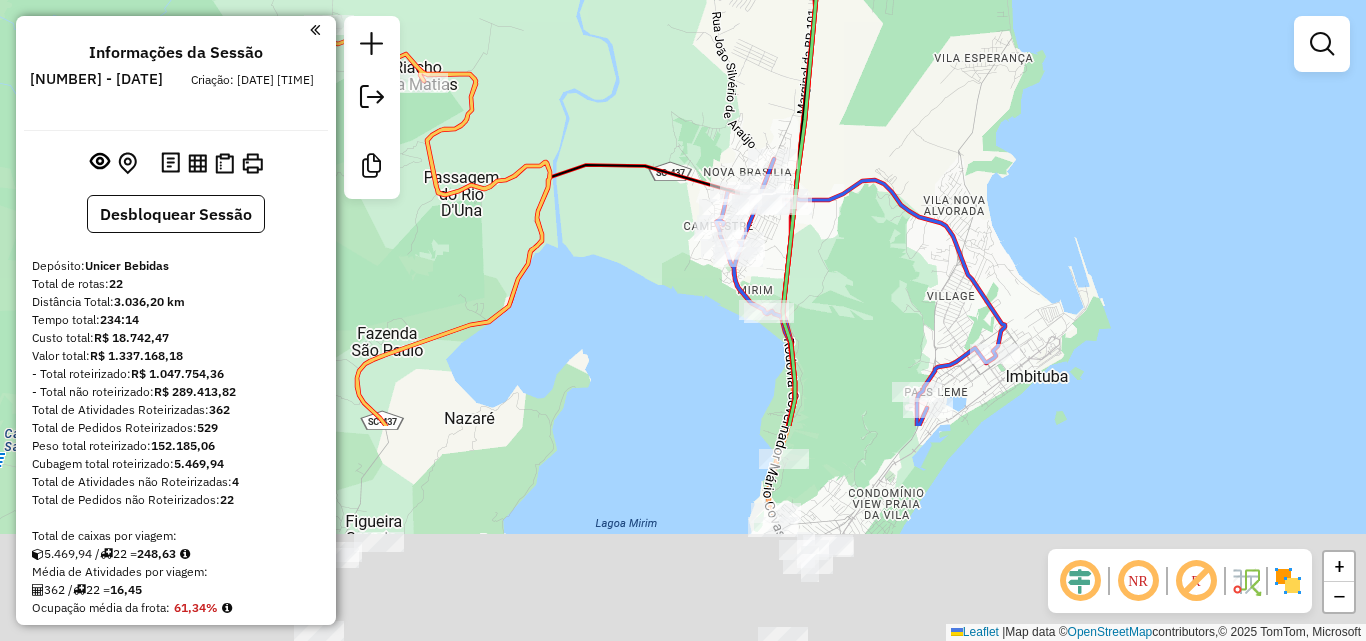 drag, startPoint x: 982, startPoint y: 305, endPoint x: 985, endPoint y: 39, distance: 266.0169 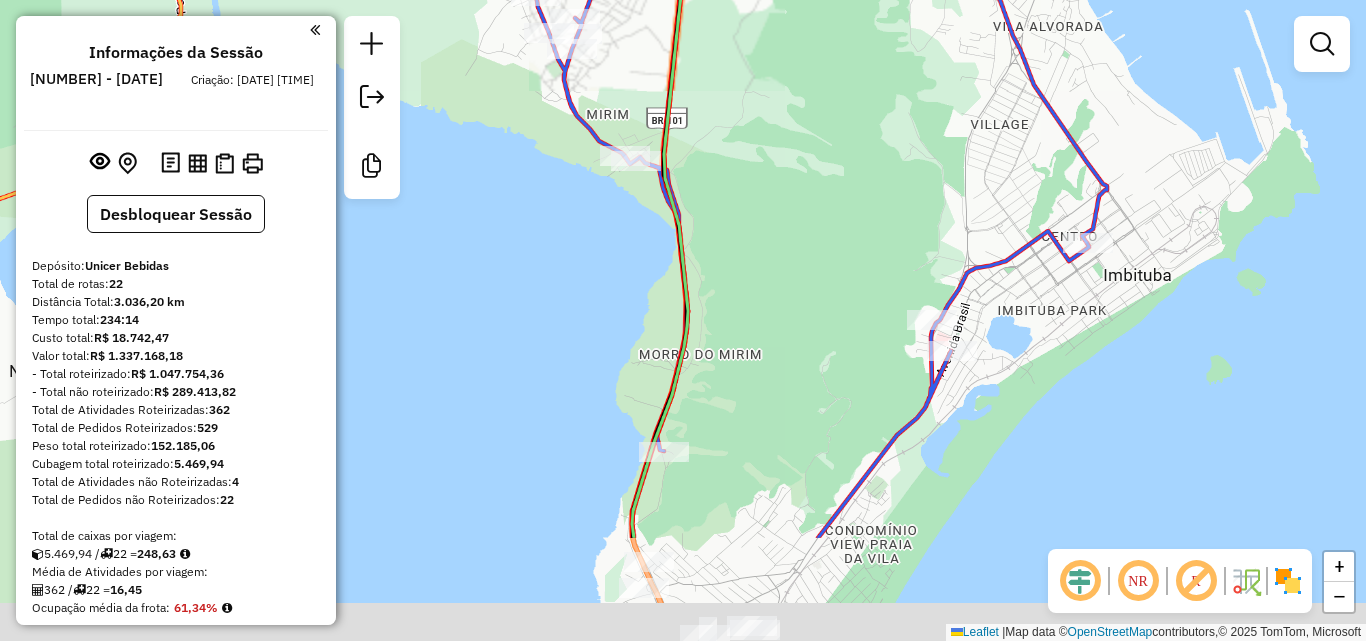 drag, startPoint x: 878, startPoint y: 320, endPoint x: 910, endPoint y: -26, distance: 347.47662 